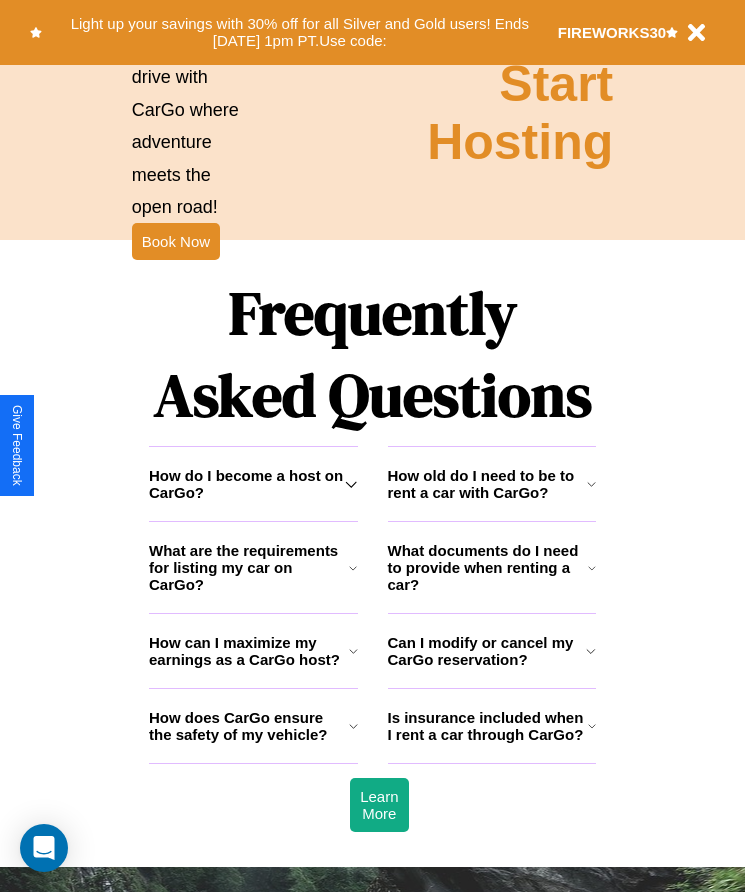 scroll, scrollTop: 2608, scrollLeft: 0, axis: vertical 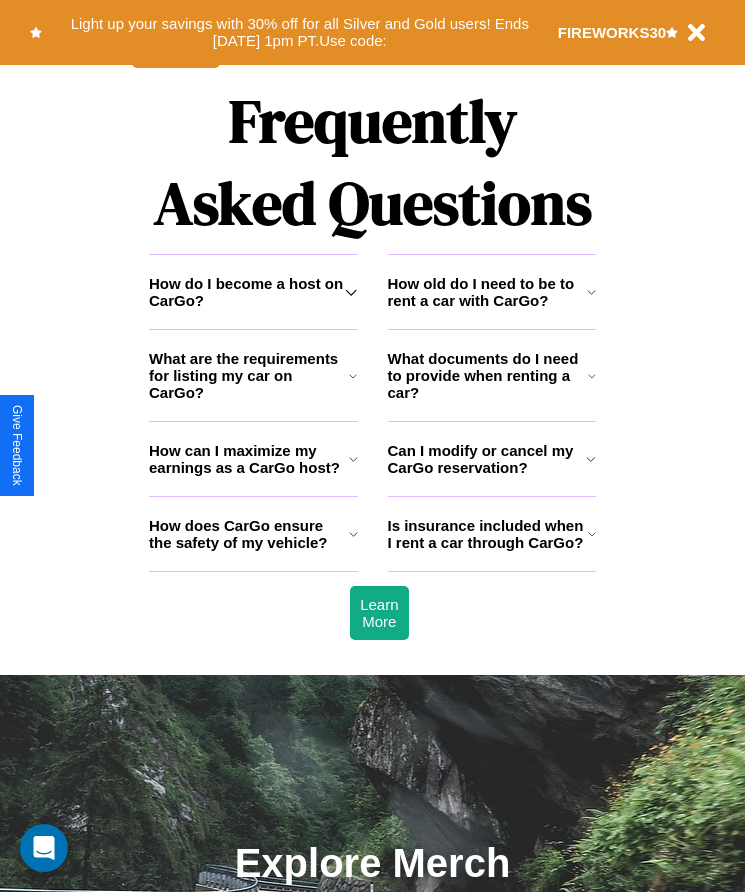 click 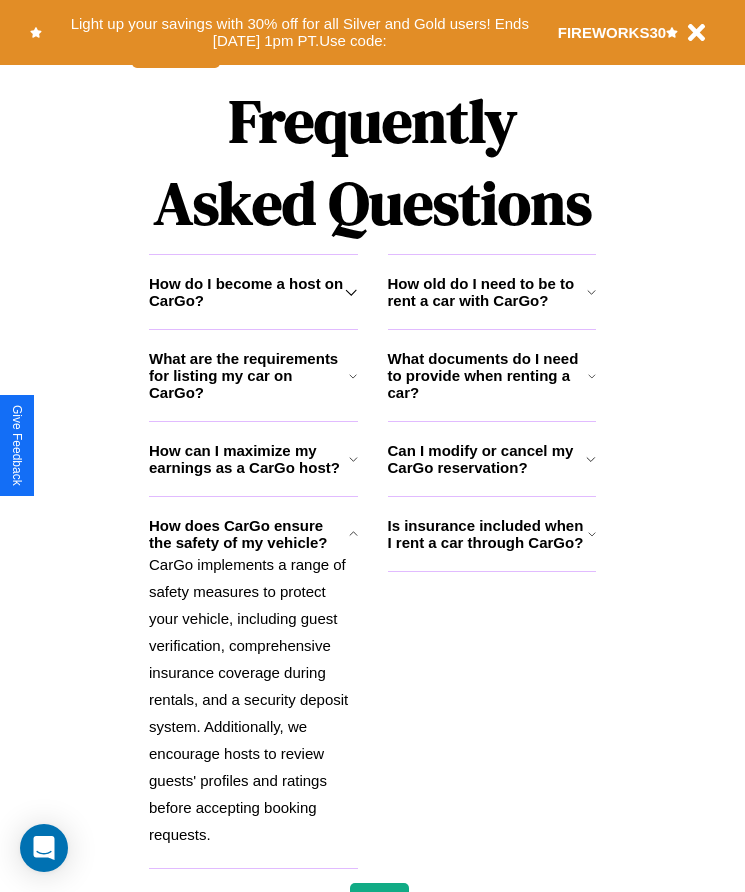 click 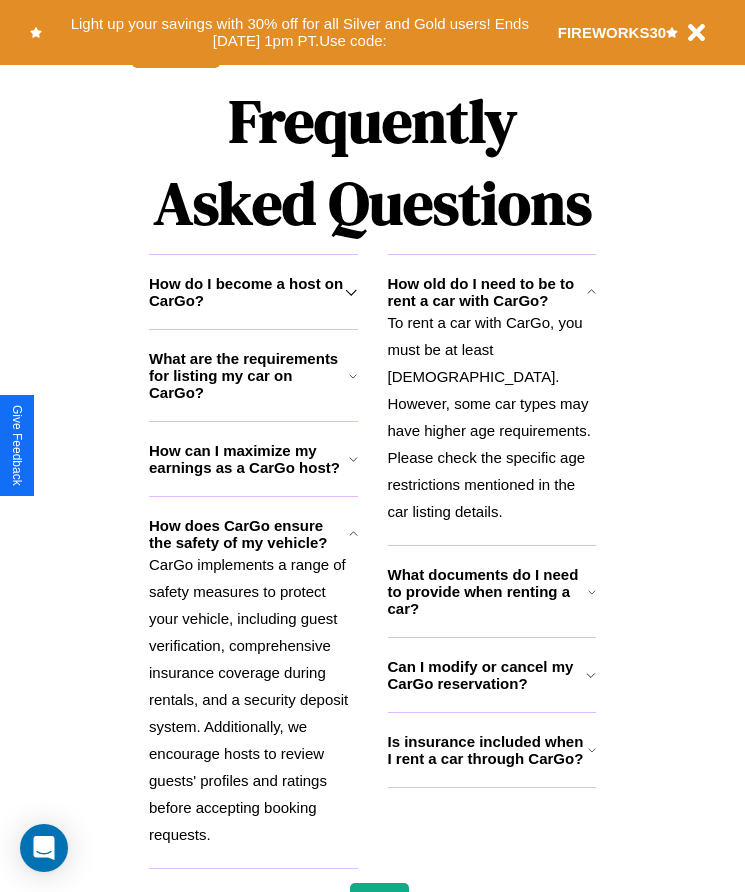 click on "How do I become a host on CarGo?" at bounding box center [247, 292] 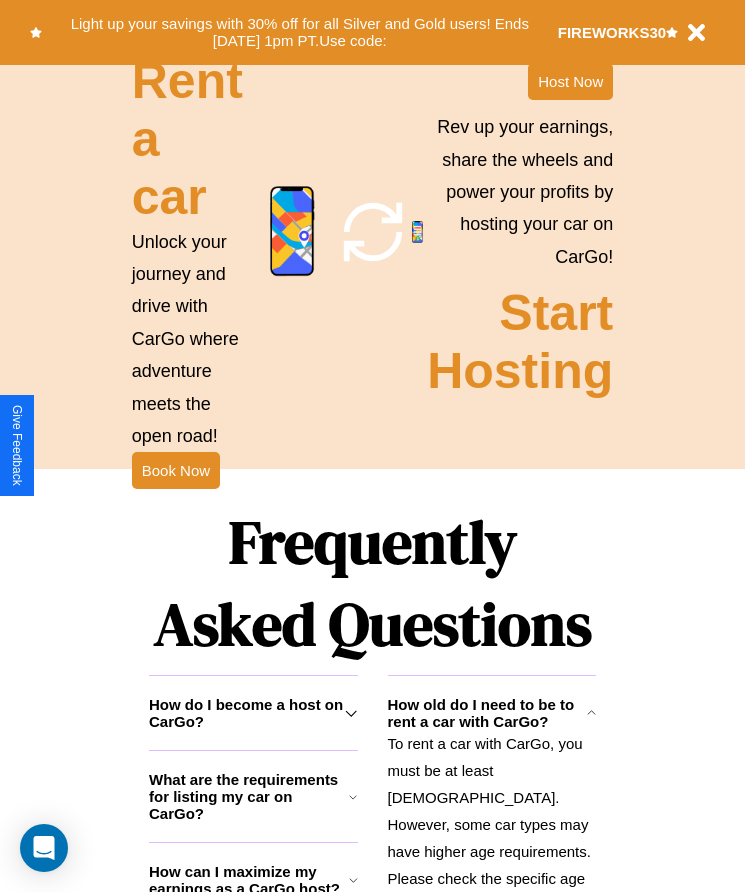 scroll, scrollTop: 1855, scrollLeft: 0, axis: vertical 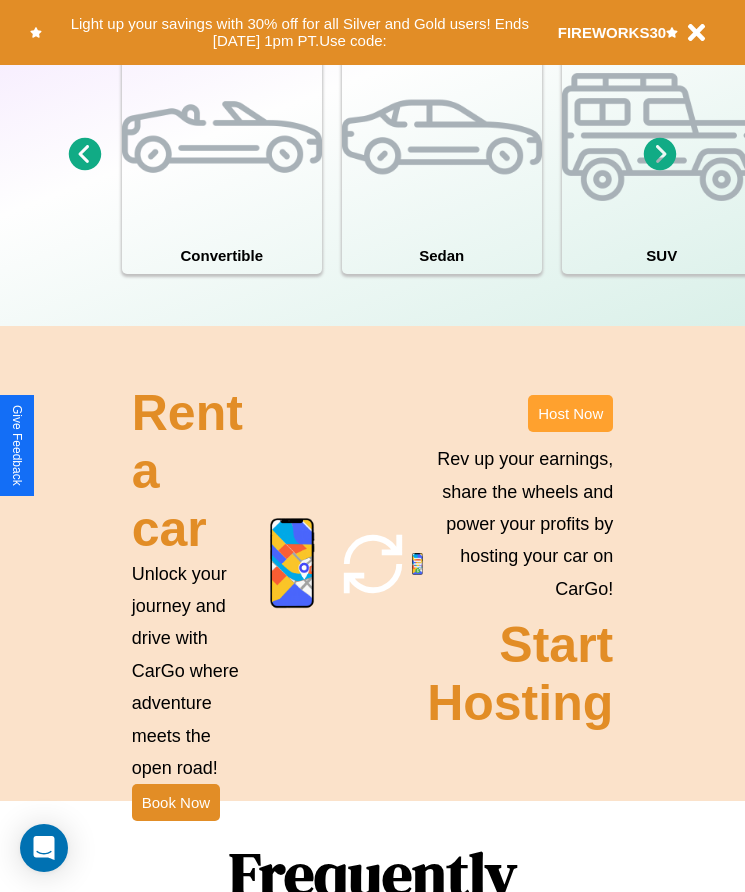 click on "Host Now" at bounding box center [570, 413] 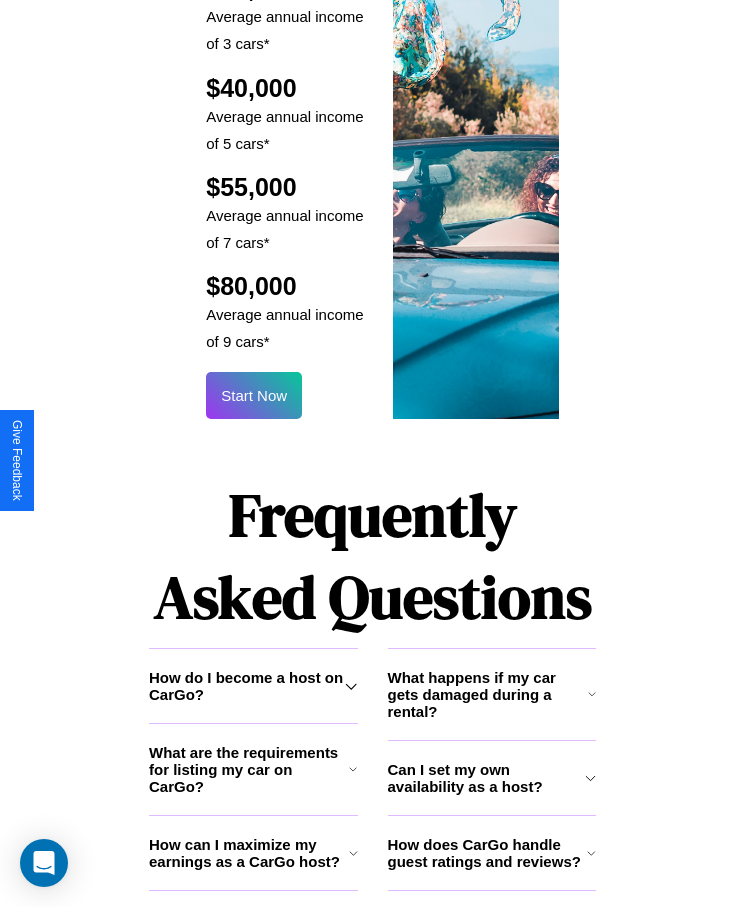 scroll, scrollTop: 2638, scrollLeft: 0, axis: vertical 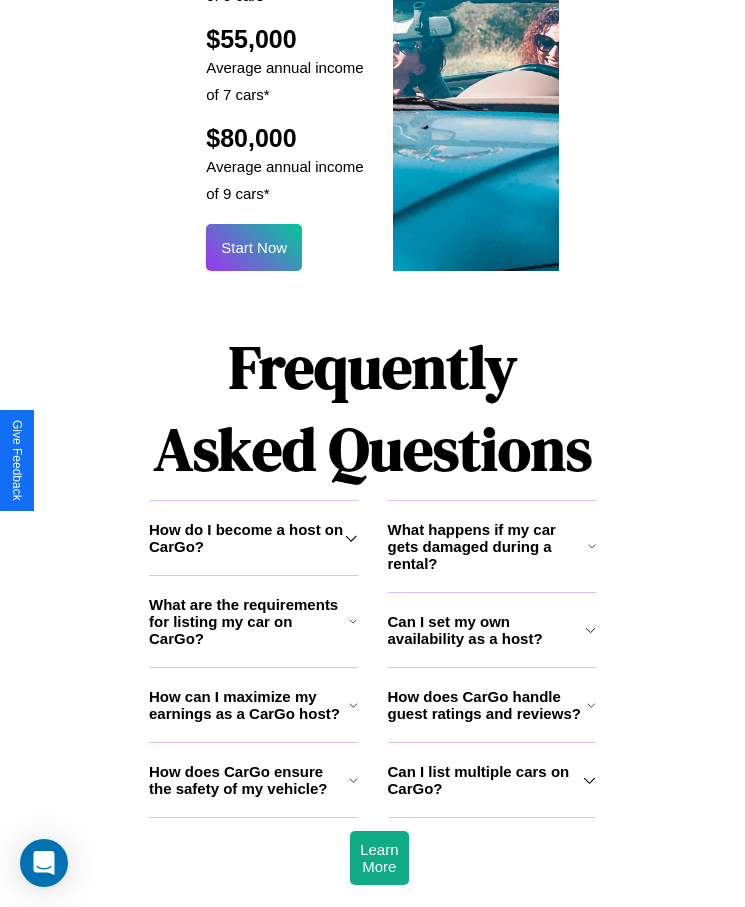 click 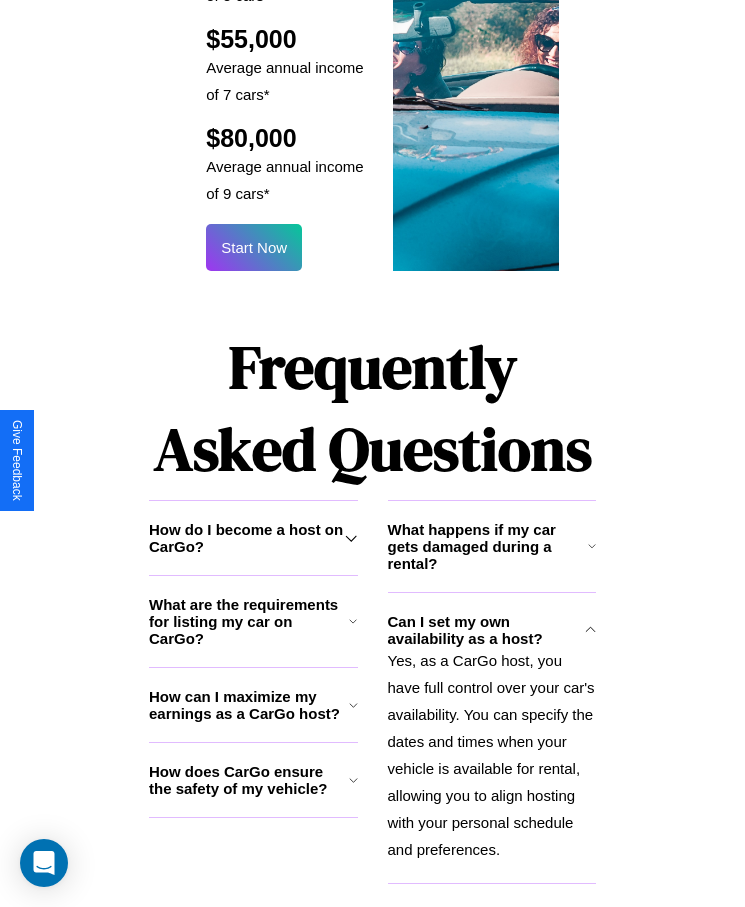 click on "How does CarGo ensure the safety of my vehicle?" at bounding box center (249, 780) 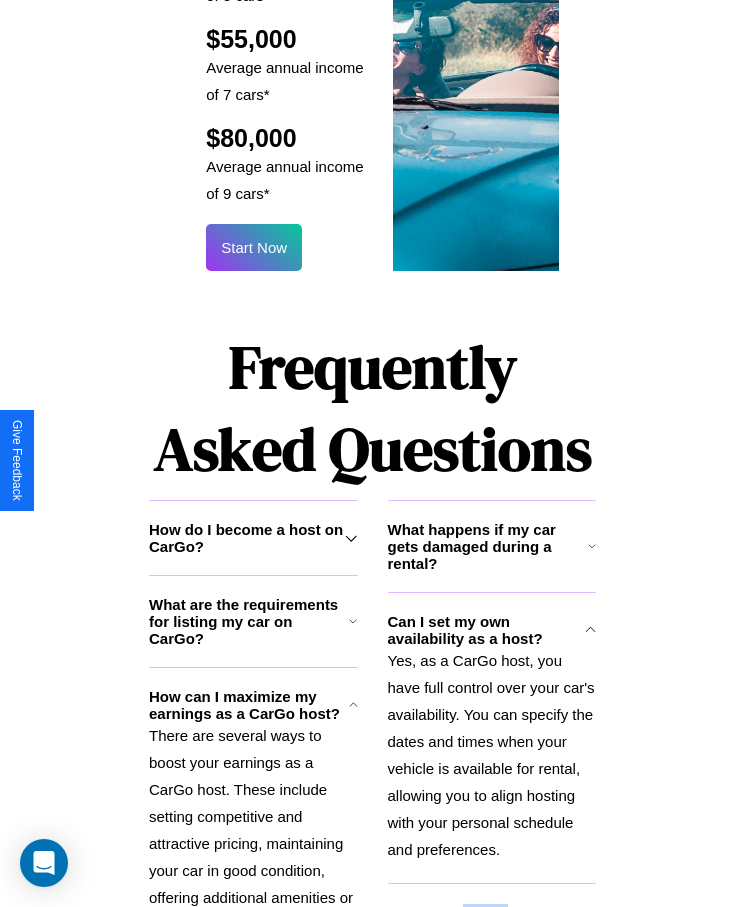 click on "How does CarGo handle guest ratings and reviews?" at bounding box center [488, 921] 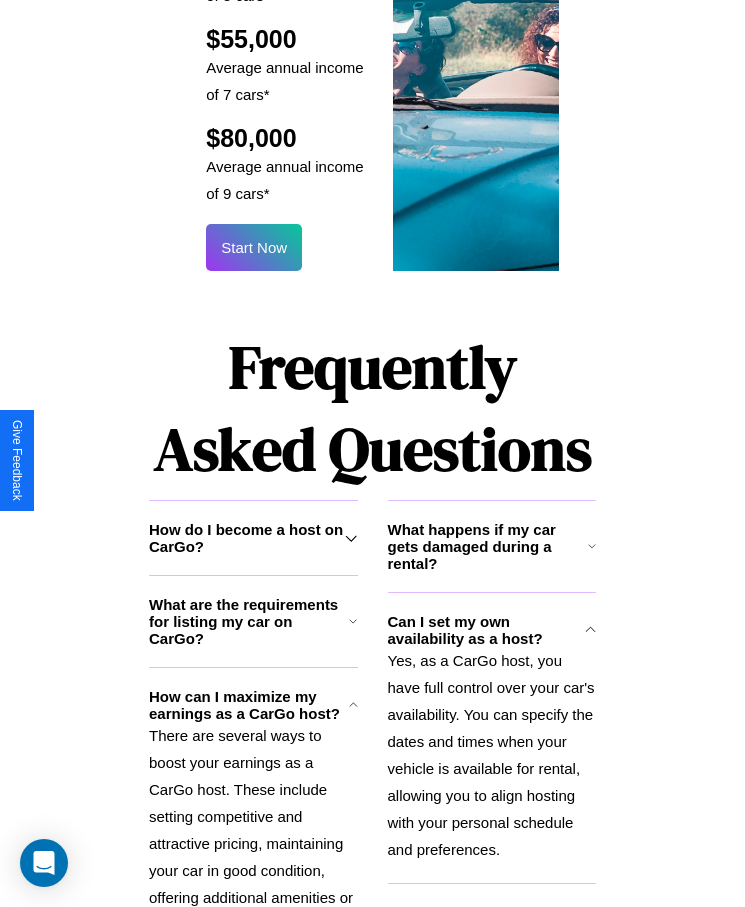 click on "How do I become a host on CarGo?" at bounding box center [247, 538] 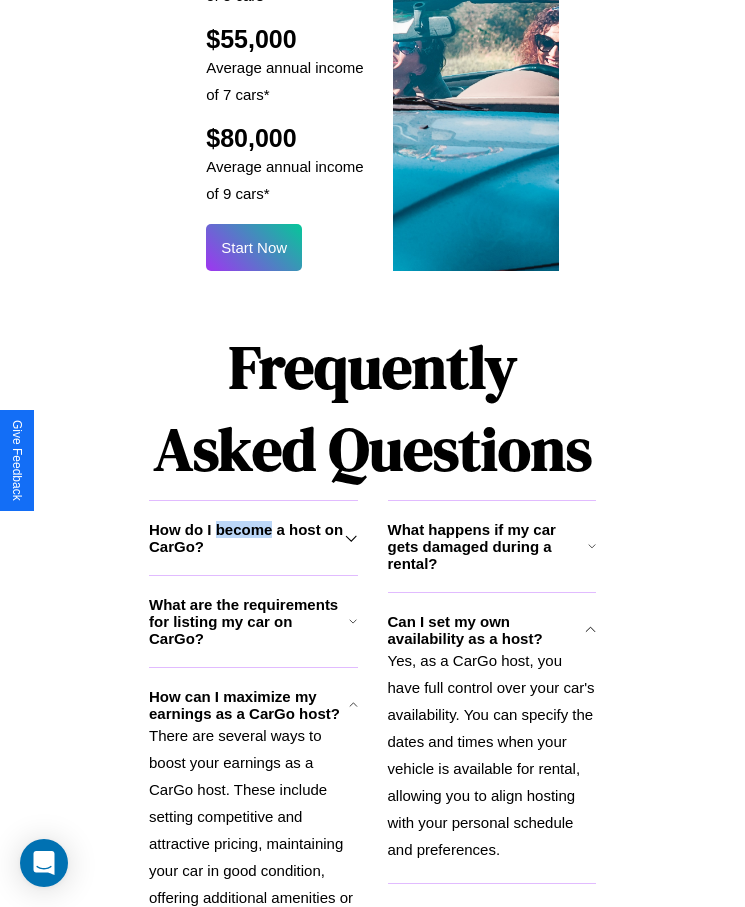 scroll, scrollTop: 2819, scrollLeft: 0, axis: vertical 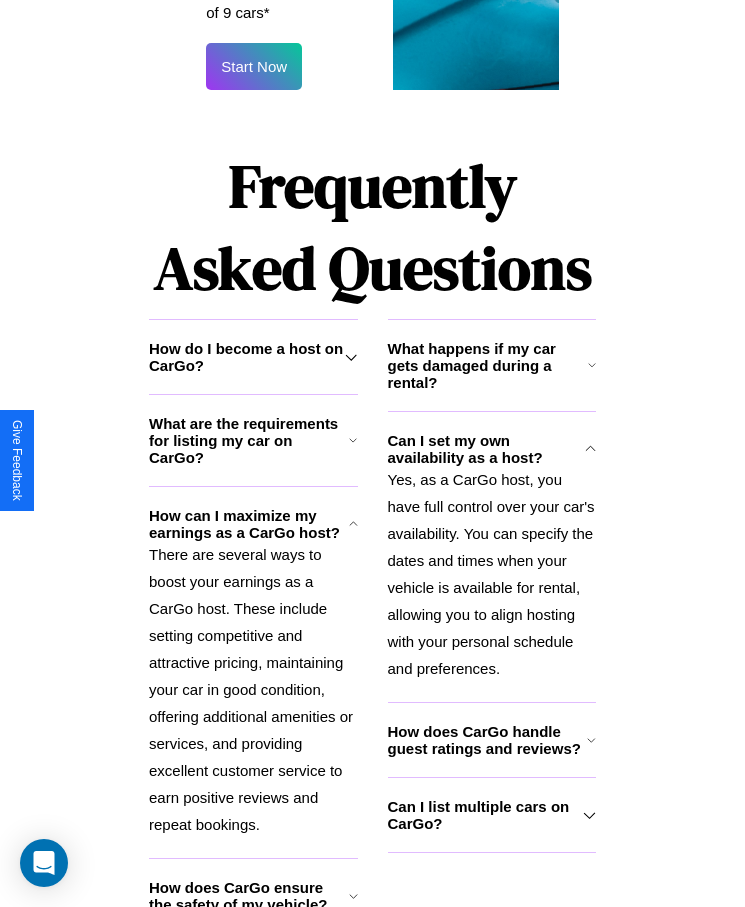 click on "How does CarGo ensure the safety of my vehicle?" at bounding box center [249, 896] 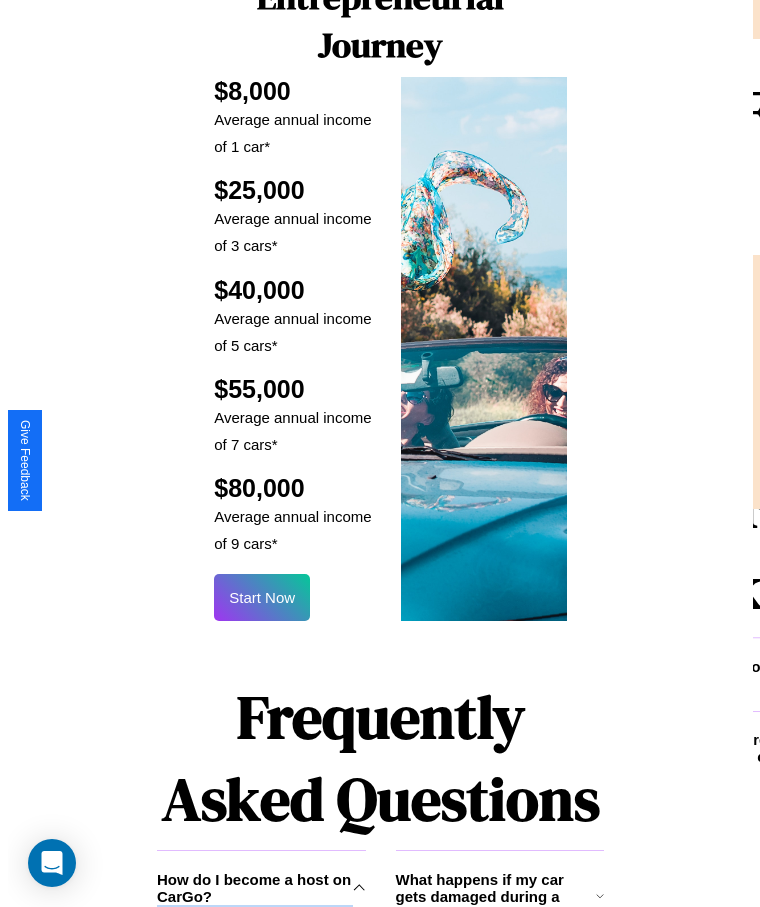 scroll, scrollTop: 0, scrollLeft: 0, axis: both 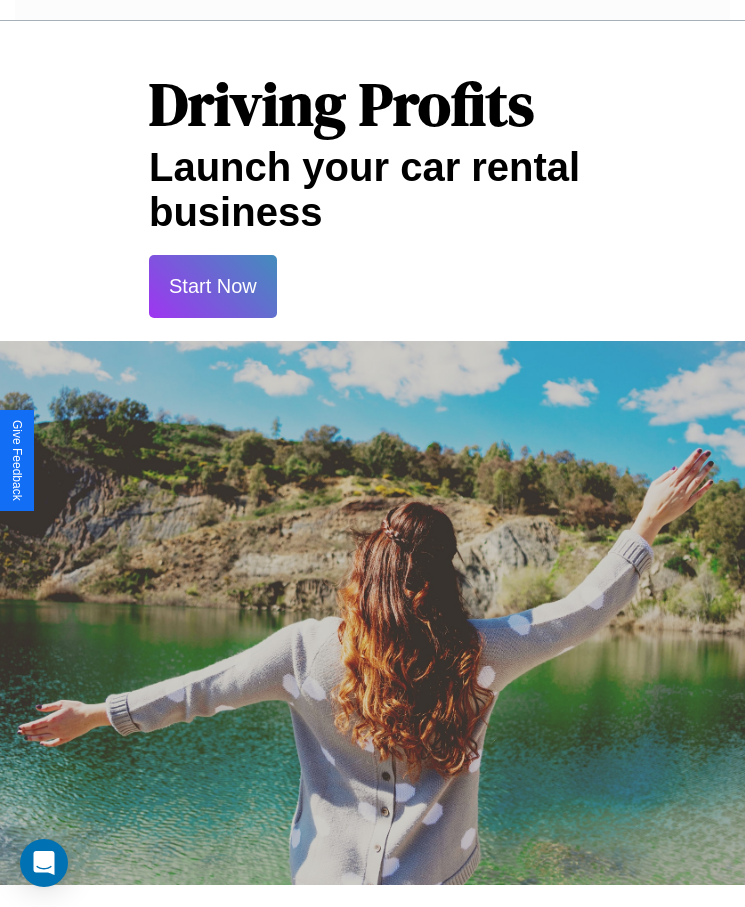 click on "Start Now" at bounding box center [213, 286] 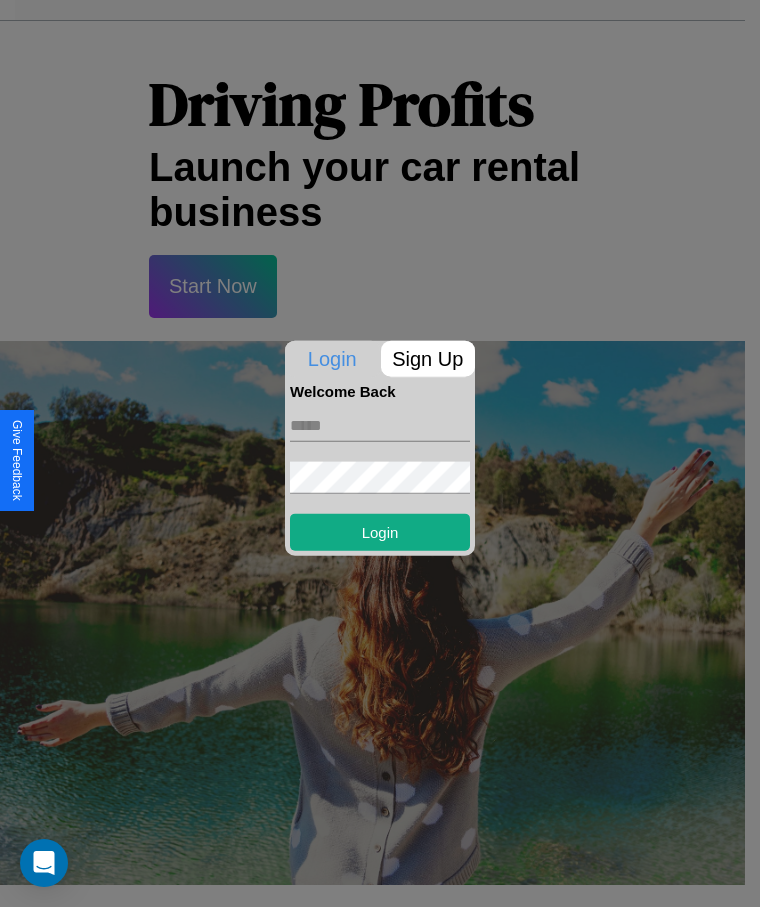 click on "Sign Up" at bounding box center [428, 358] 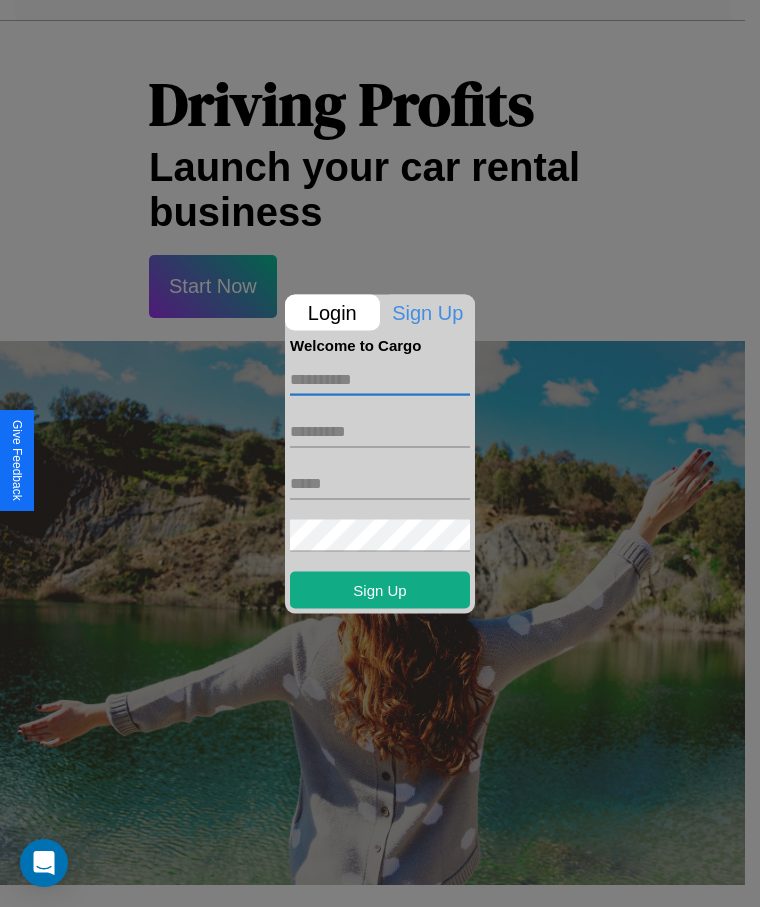 click at bounding box center (380, 379) 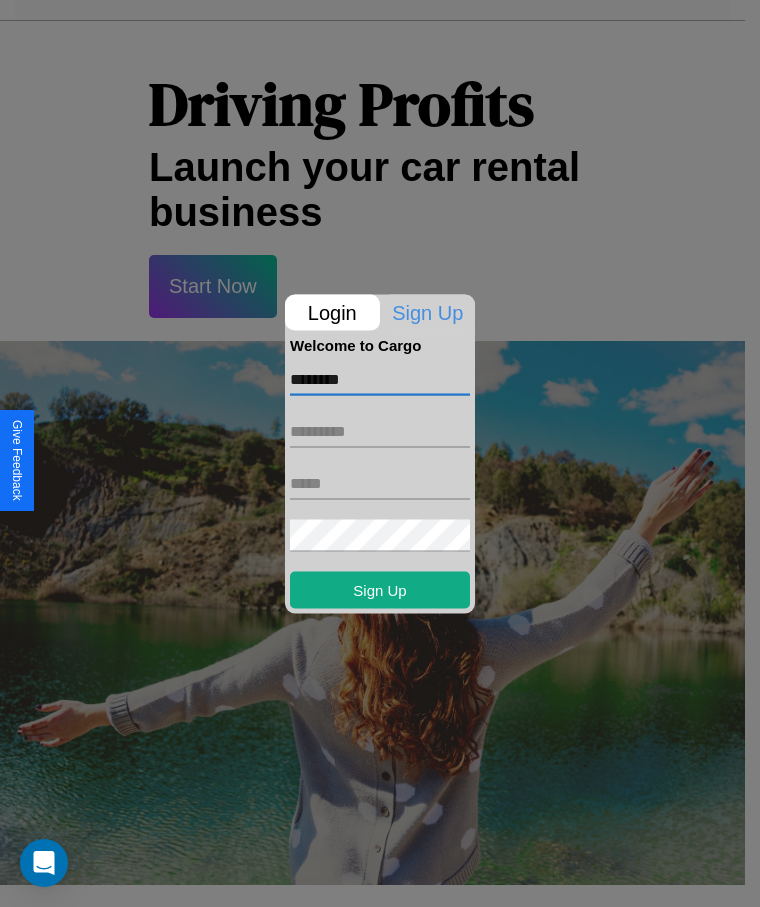 type on "********" 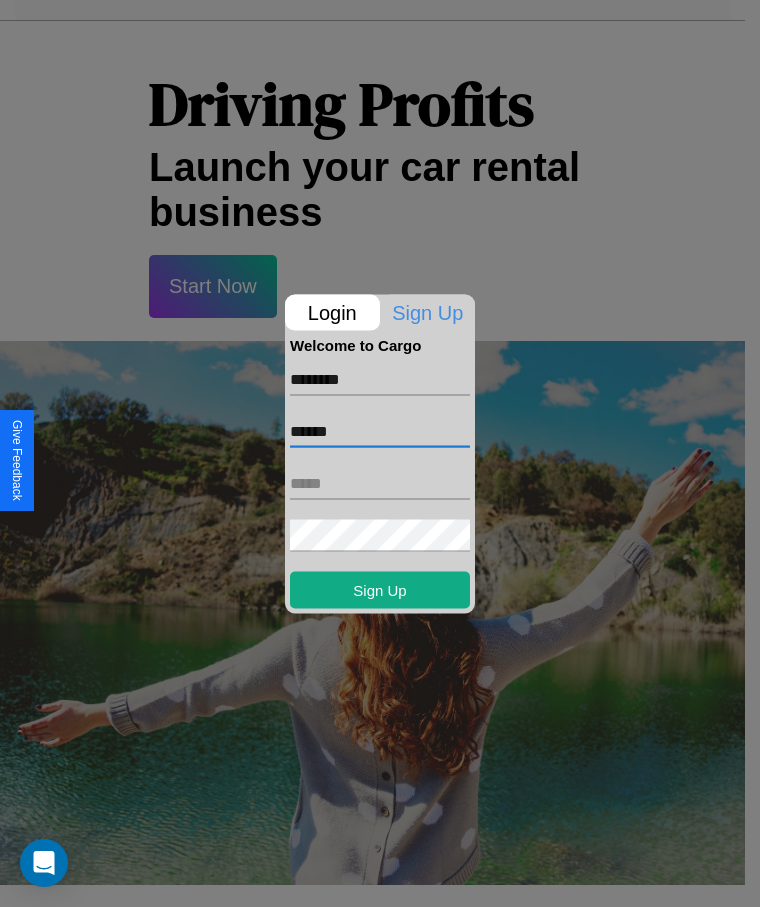 type on "******" 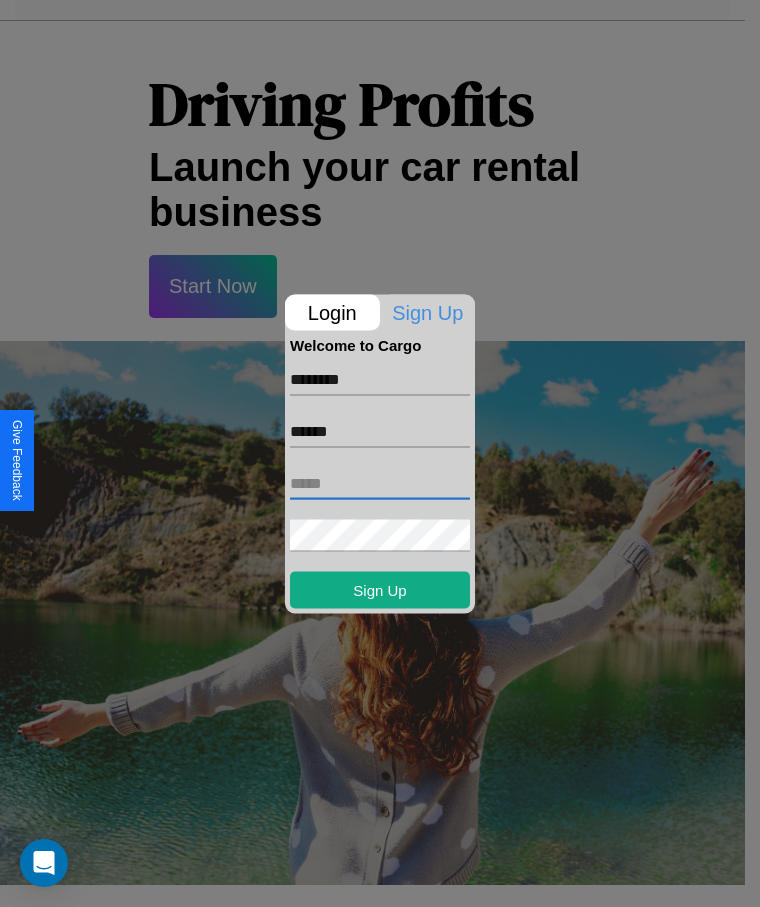 click at bounding box center [380, 483] 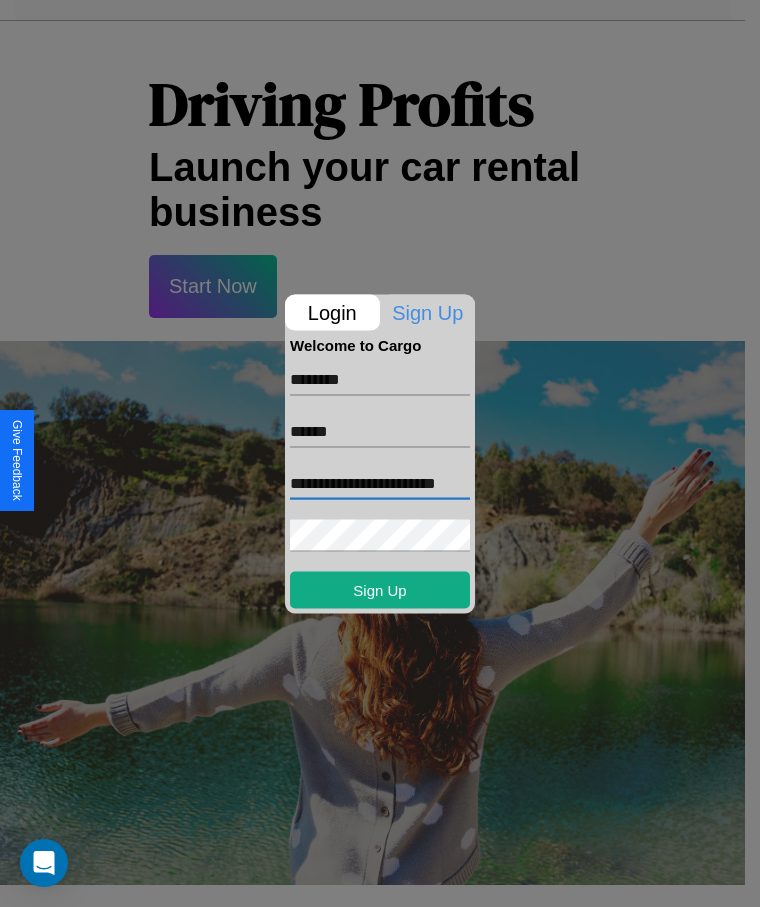 scroll, scrollTop: 0, scrollLeft: 16, axis: horizontal 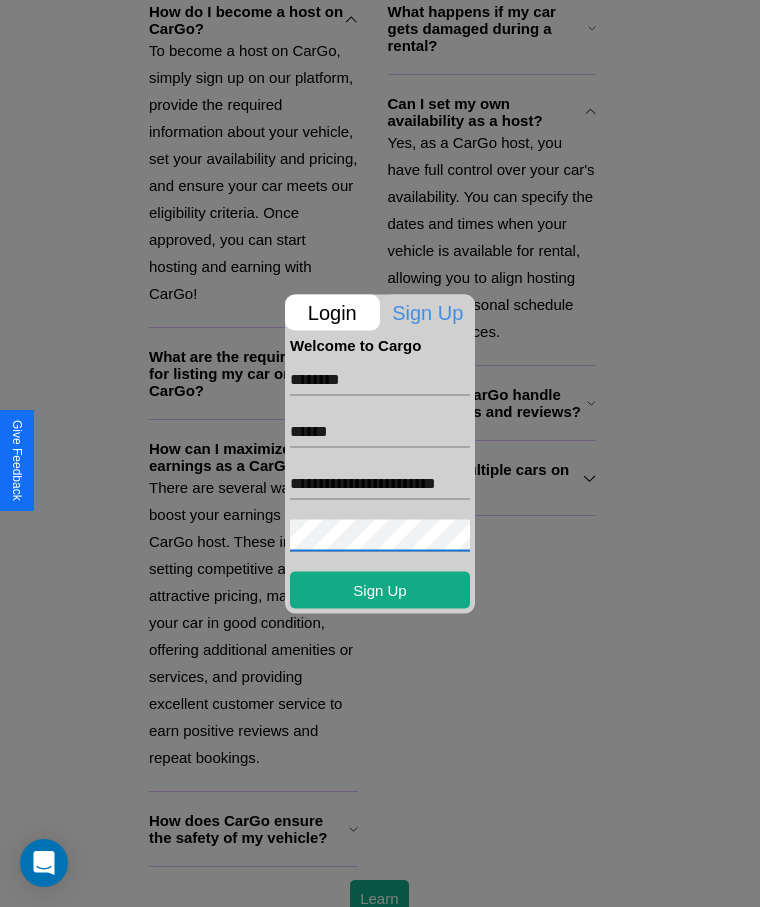 click at bounding box center [380, 453] 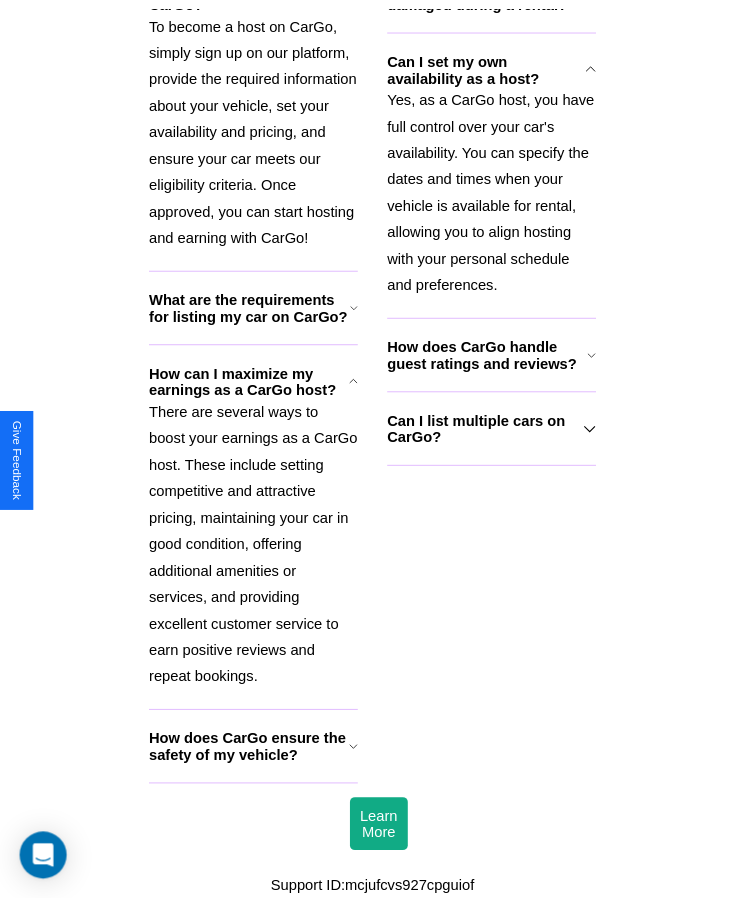 scroll, scrollTop: 0, scrollLeft: 0, axis: both 